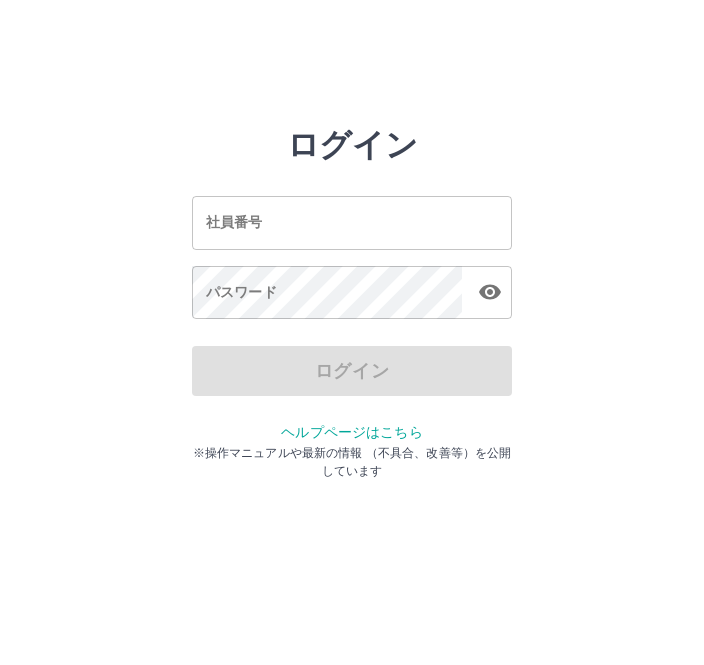 click on "社員番号 社員番号" at bounding box center [352, 222] 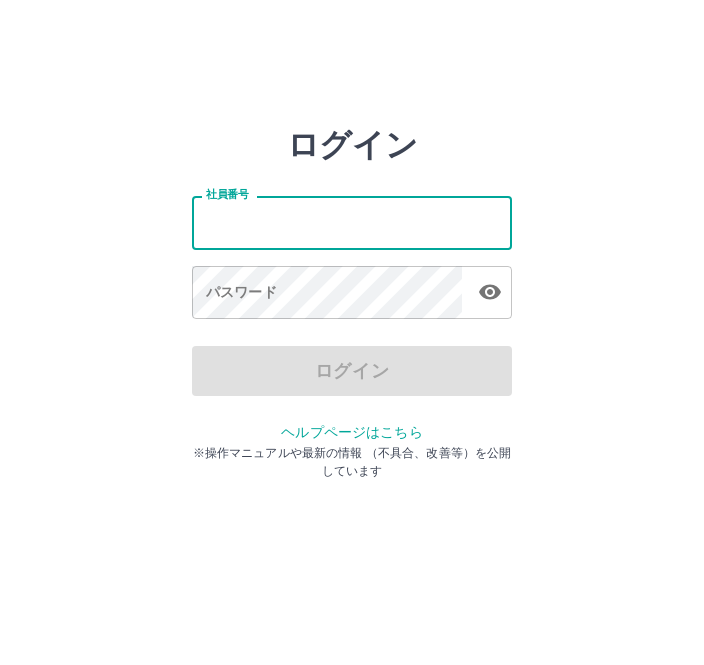 scroll, scrollTop: 0, scrollLeft: 0, axis: both 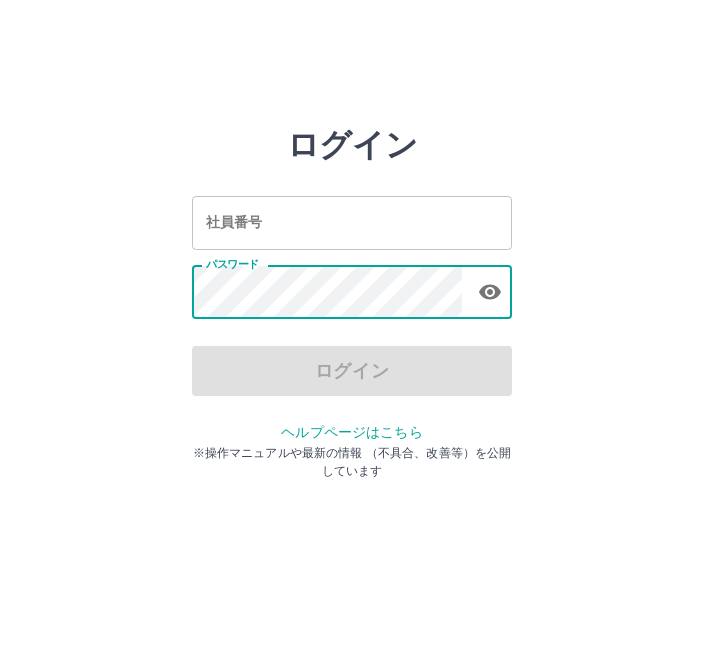 type on "*******" 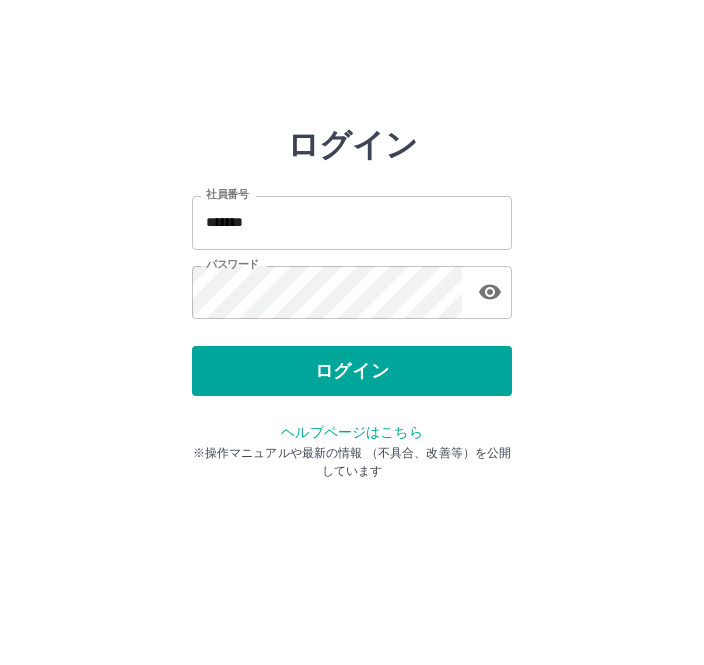 click on "ログイン 社員番号 ******* 社員番号 パスワード パスワード ログイン ヘルプページはこちら ※操作マニュアルや最新の情報 （不具合、改善等）を公開しています" at bounding box center [352, 286] 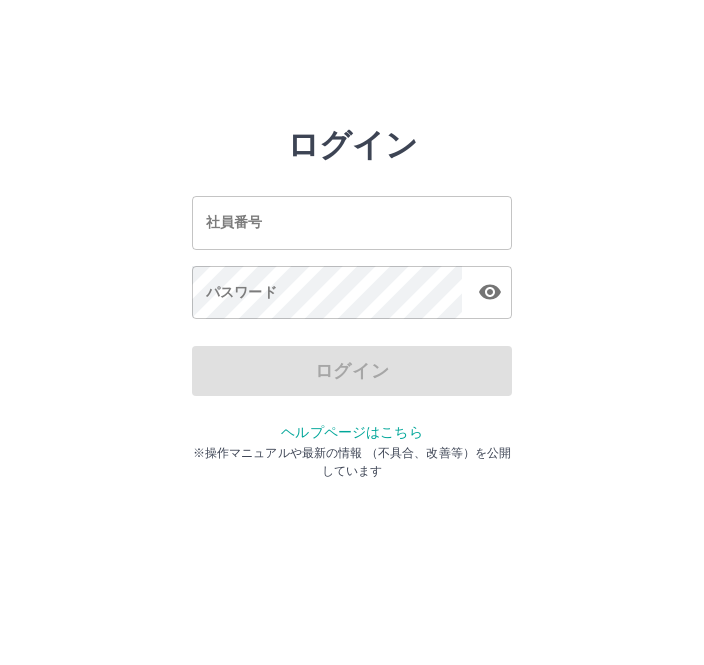 scroll, scrollTop: 0, scrollLeft: 0, axis: both 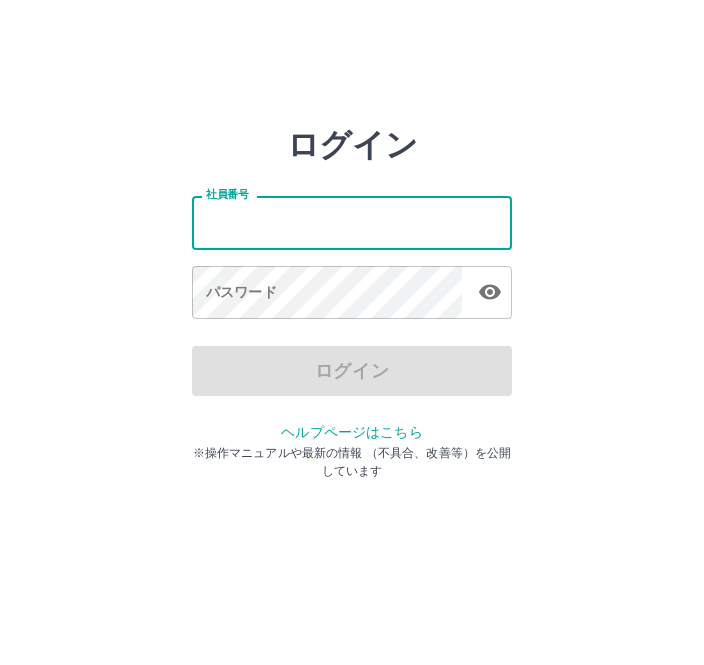 click on "パスワード パスワード" at bounding box center (352, 294) 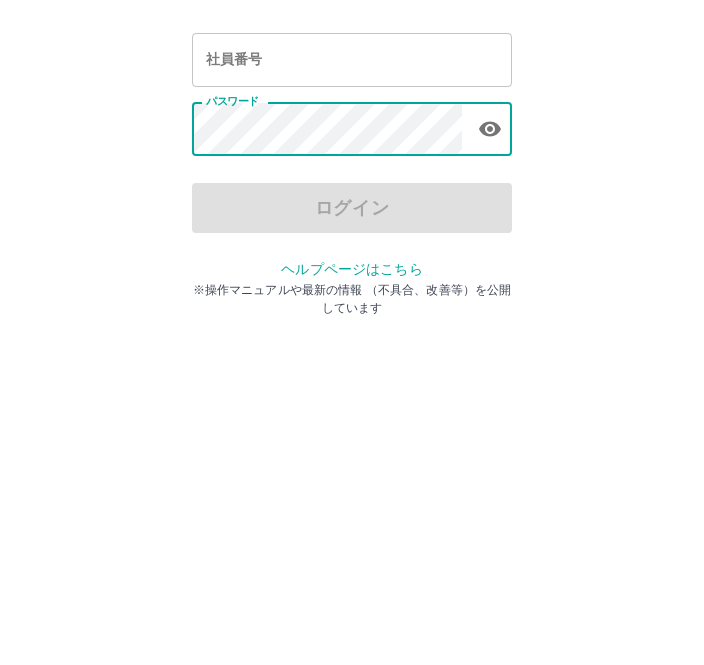 click on "社員番号" at bounding box center [352, 222] 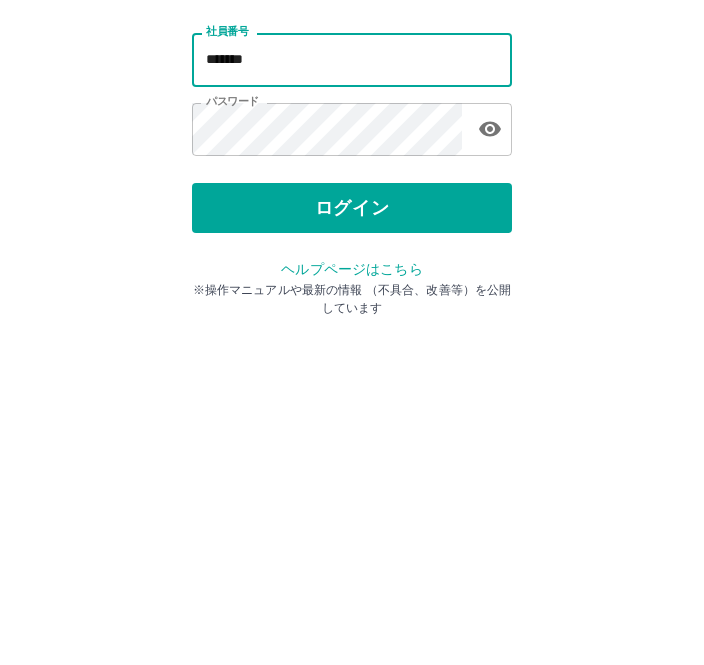 type on "*******" 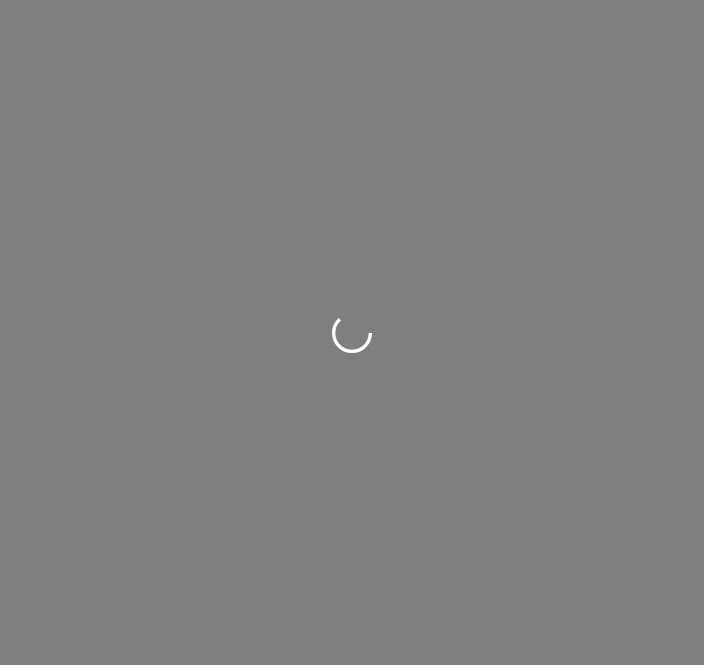 scroll, scrollTop: 0, scrollLeft: 0, axis: both 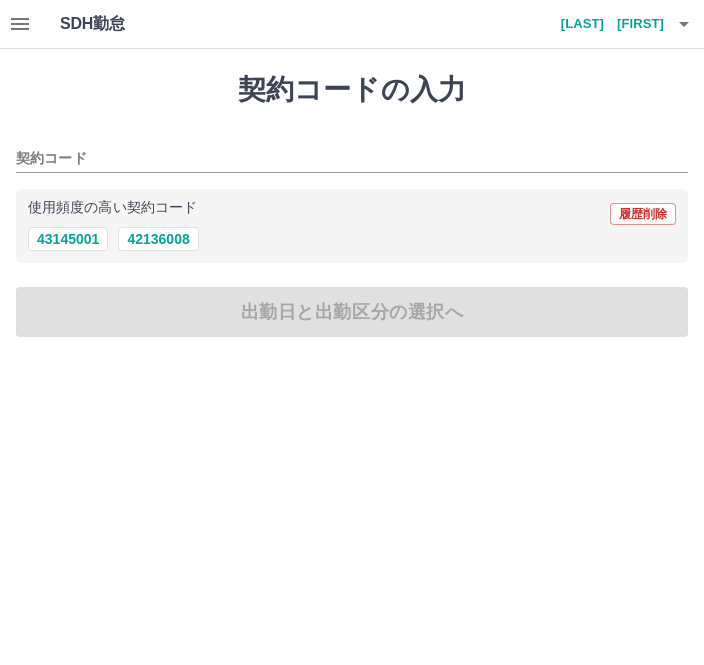 click on "42136008" at bounding box center (158, 239) 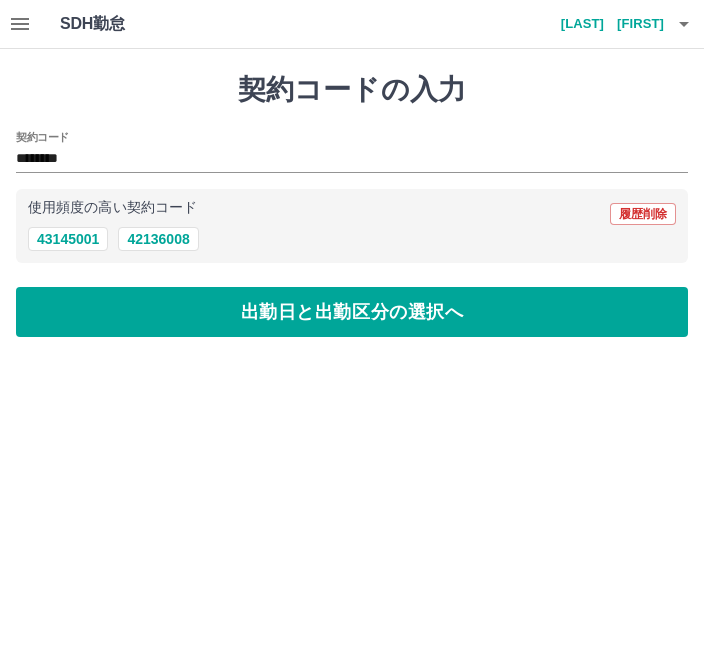click on "出勤日と出勤区分の選択へ" at bounding box center [352, 312] 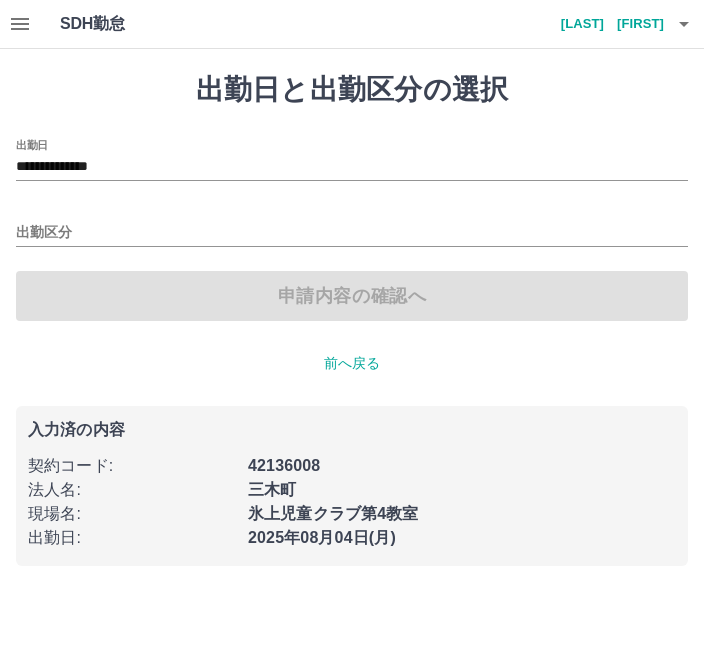 click on "出勤区分" at bounding box center (352, 233) 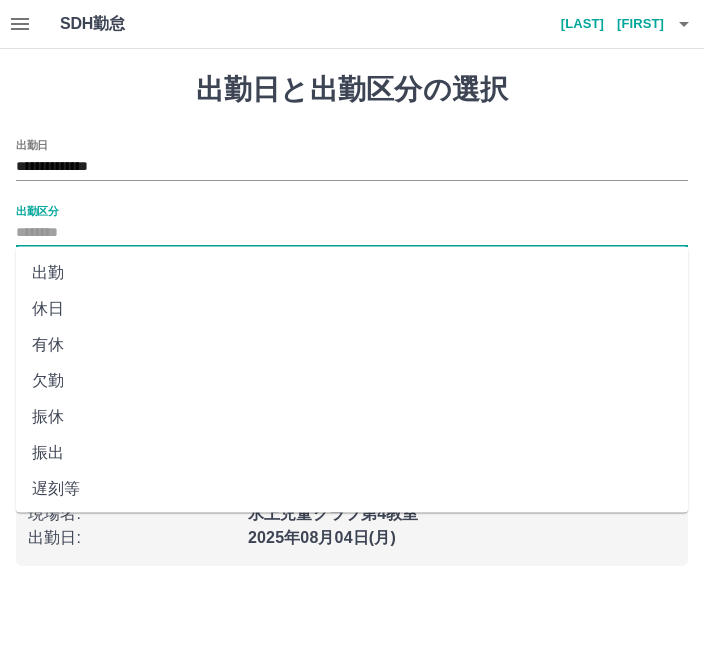 click on "出勤" at bounding box center (352, 273) 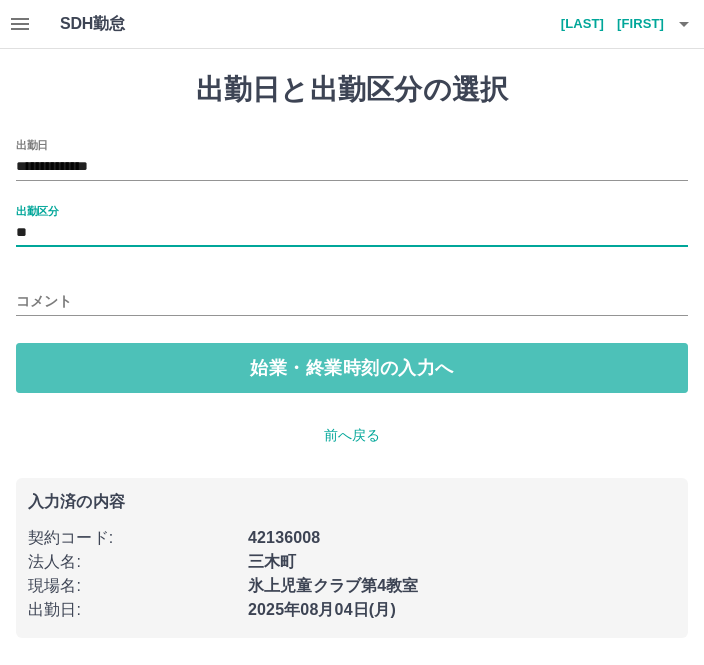 click on "始業・終業時刻の入力へ" at bounding box center [352, 368] 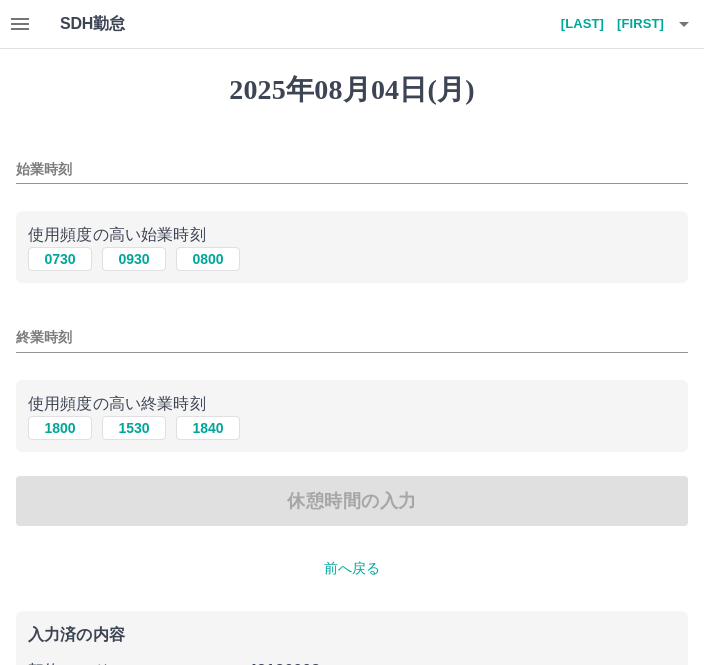 click on "0730" at bounding box center (60, 259) 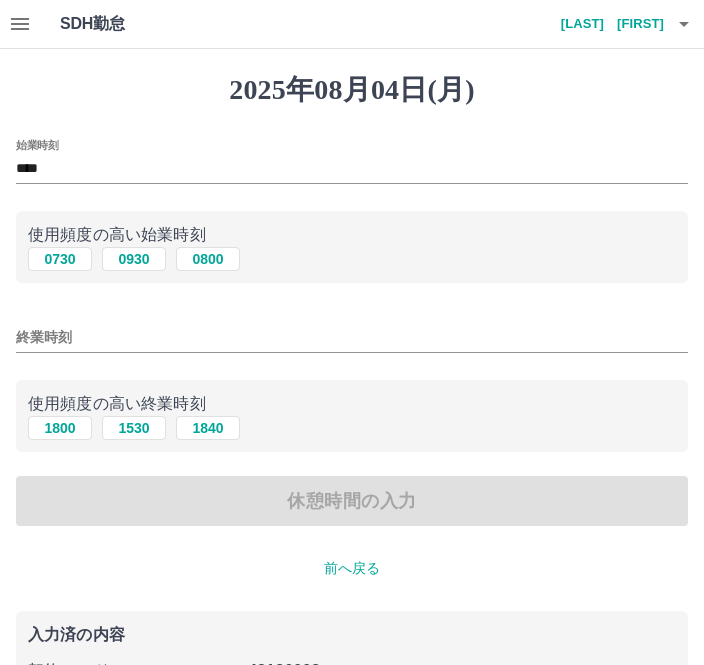 click on "1530" at bounding box center [134, 428] 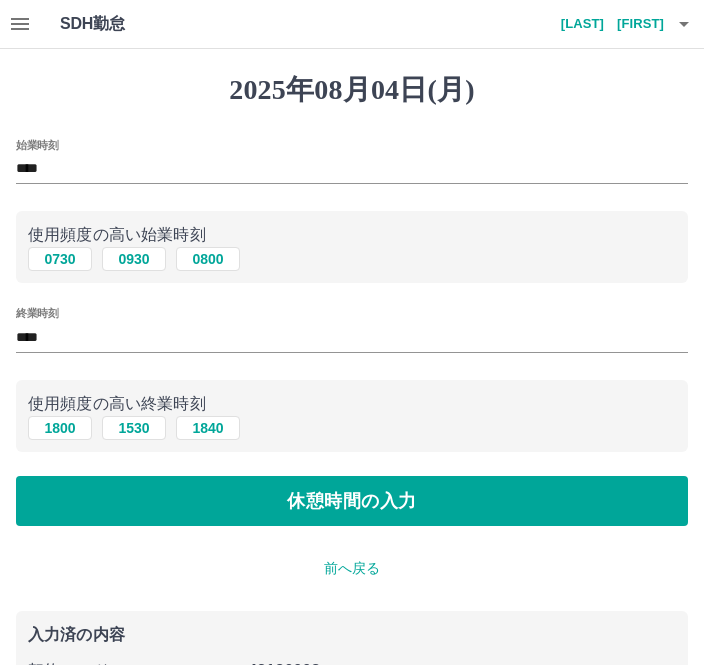 click on "休憩時間の入力" at bounding box center (352, 501) 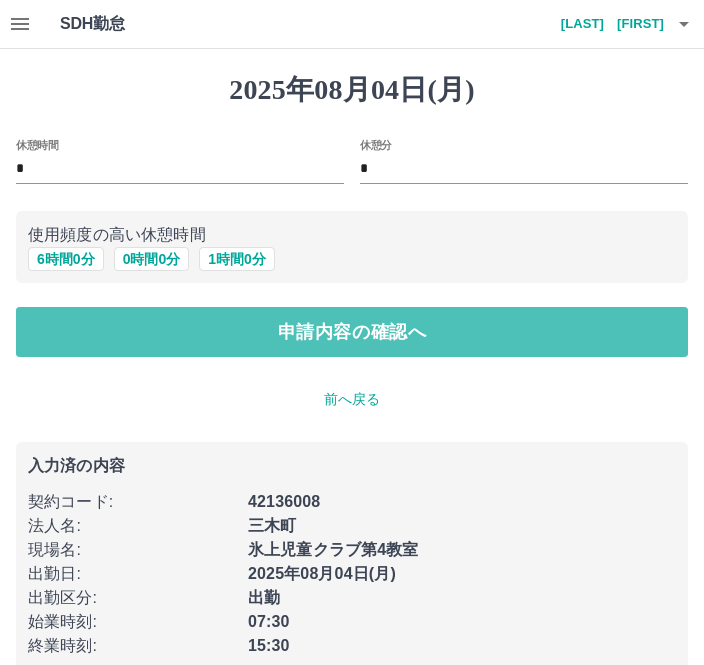 click on "申請内容の確認へ" at bounding box center [352, 332] 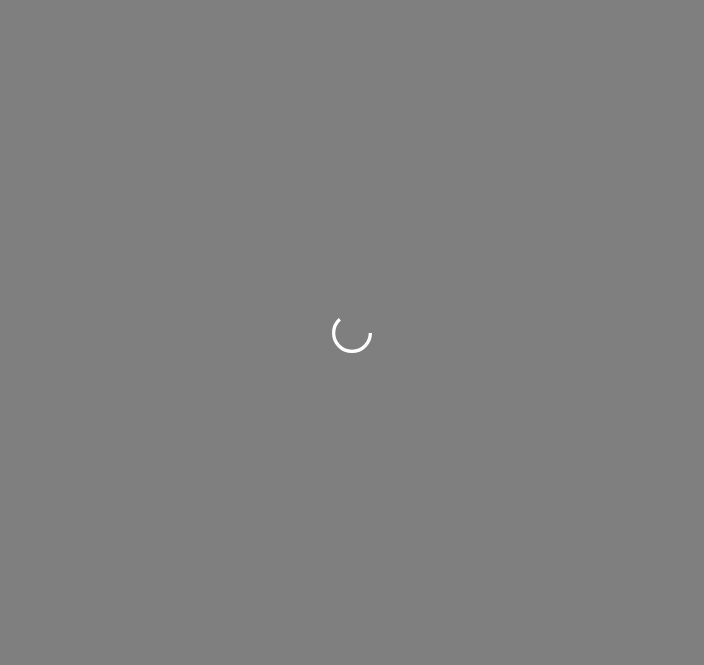 scroll, scrollTop: 0, scrollLeft: 0, axis: both 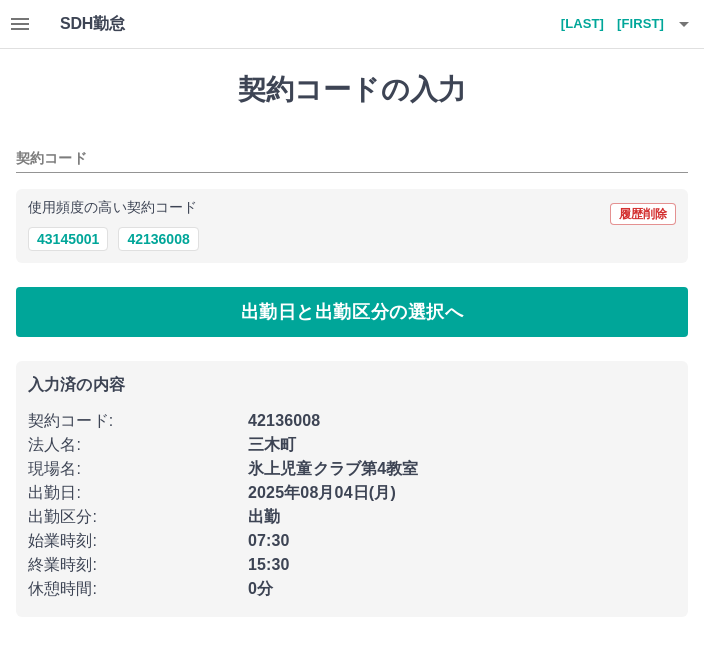 type on "********" 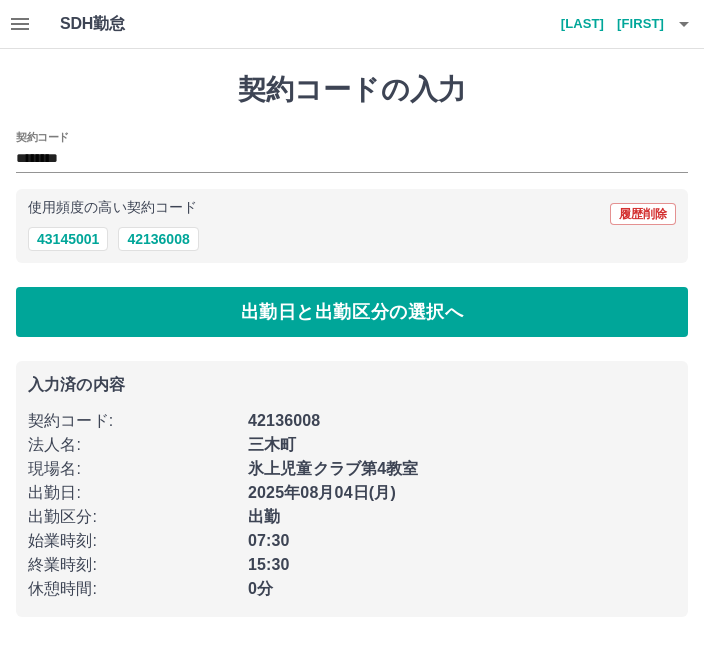 click on "42136008" at bounding box center [158, 239] 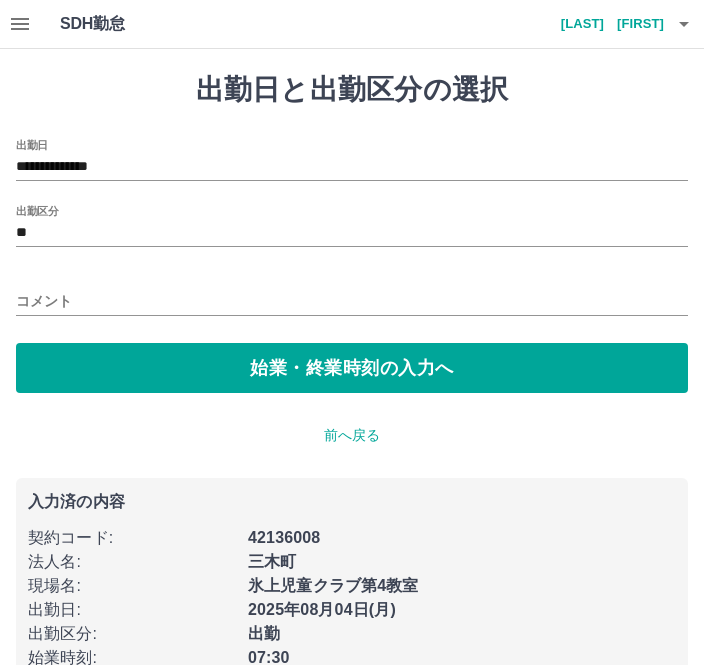 click on "始業・終業時刻の入力へ" at bounding box center [352, 368] 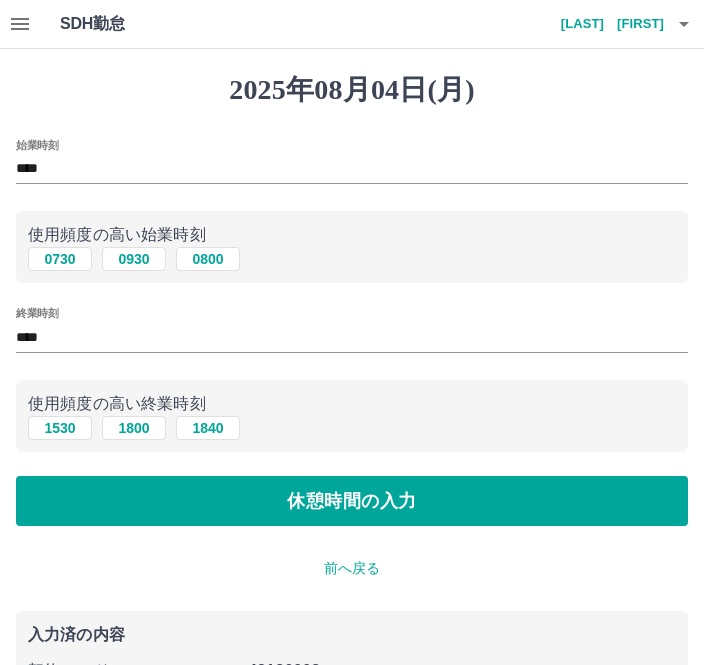 click on "0730" at bounding box center (60, 259) 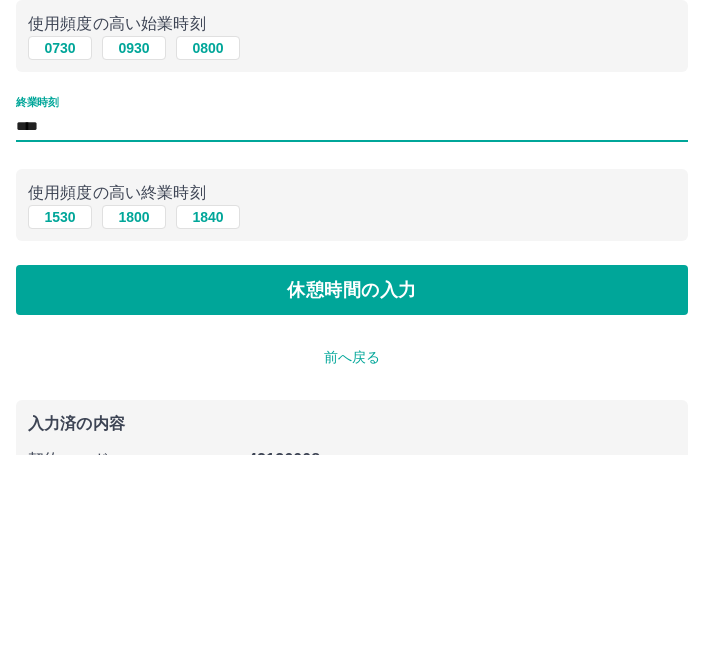 click on "****" at bounding box center (352, 337) 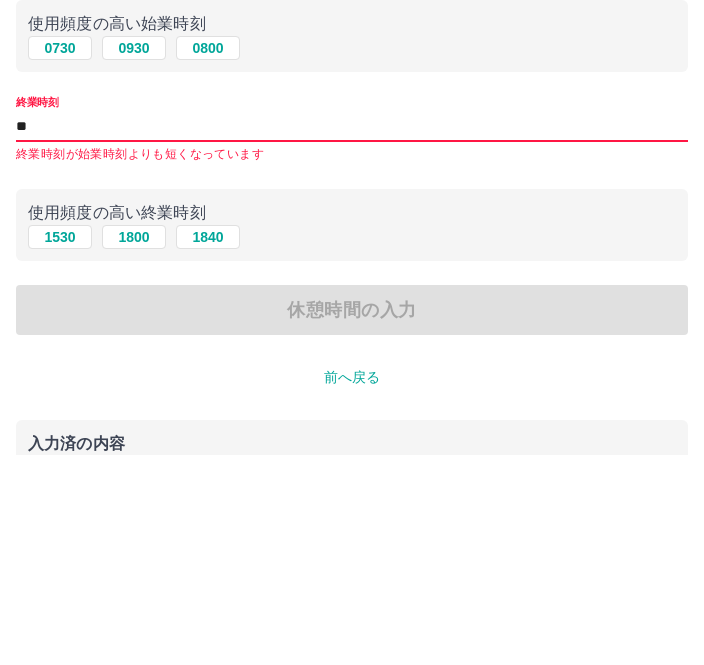 type on "*" 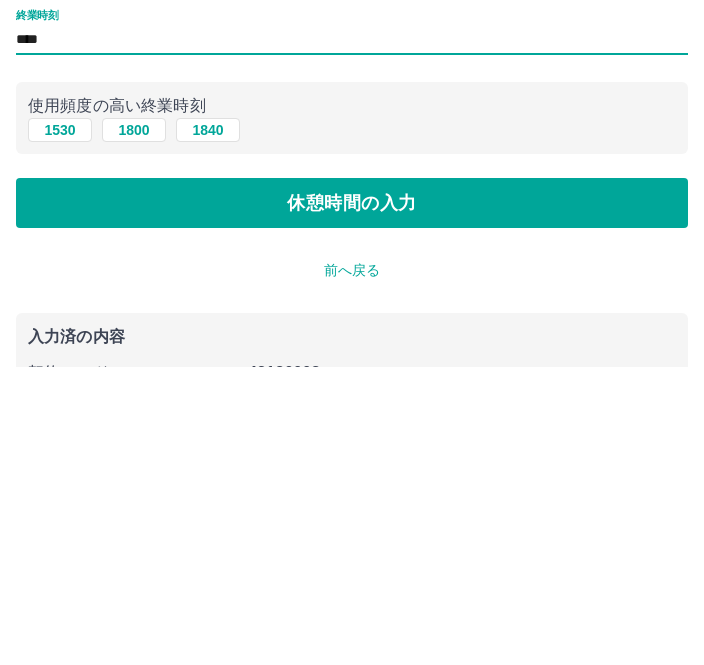 type on "****" 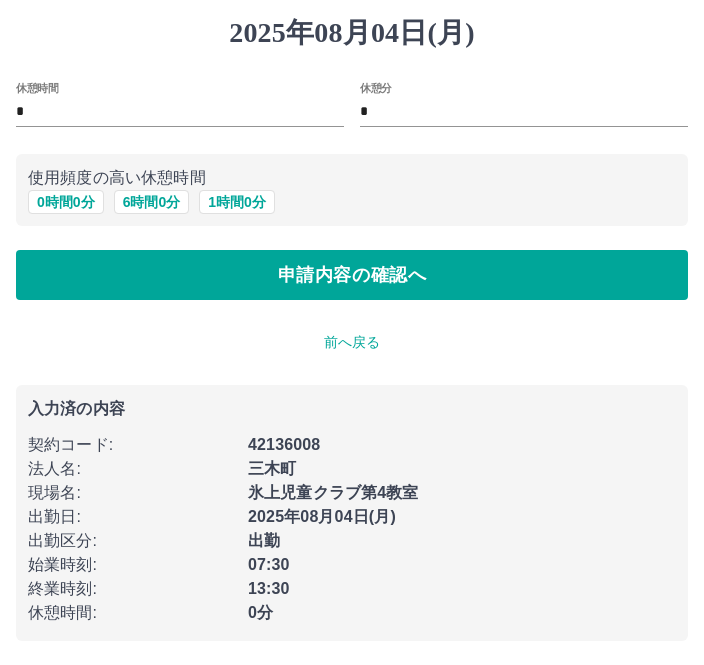 scroll, scrollTop: 0, scrollLeft: 0, axis: both 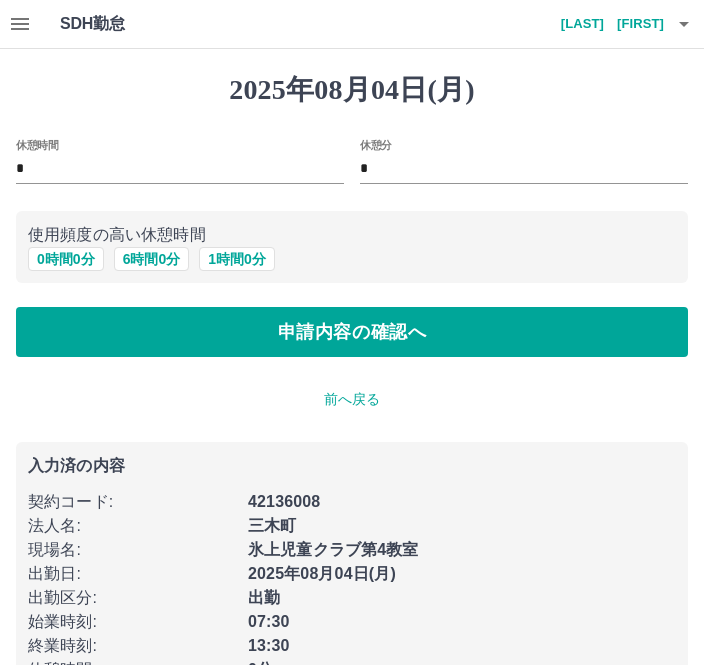 click on "申請内容の確認へ" at bounding box center (352, 332) 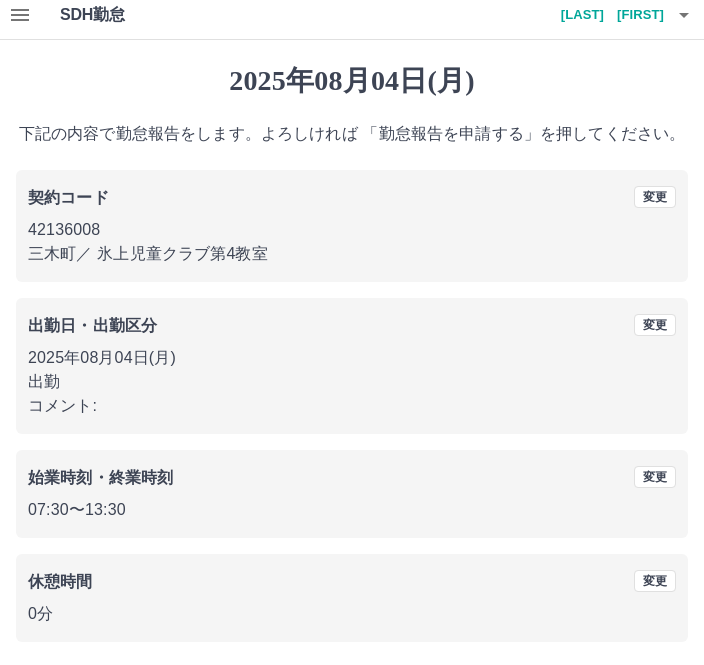 scroll, scrollTop: 19, scrollLeft: 0, axis: vertical 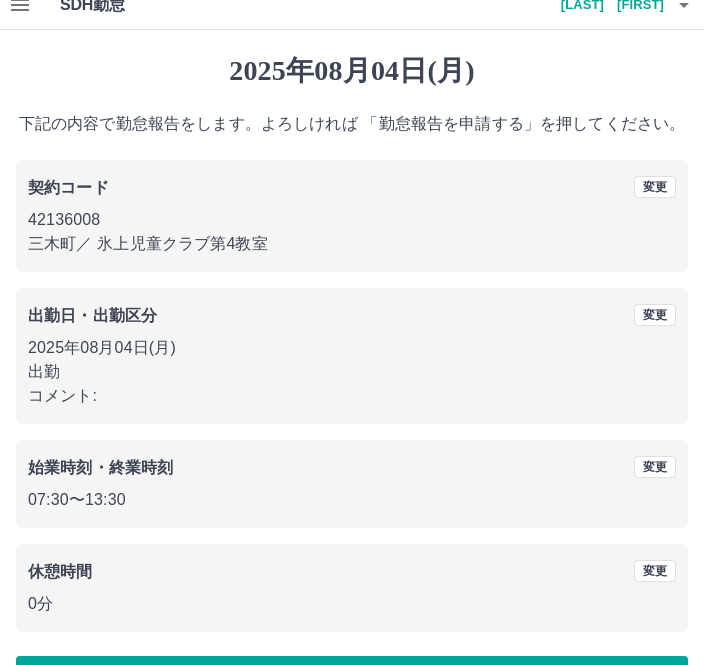 click on "勤怠報告を申請する" at bounding box center (352, 681) 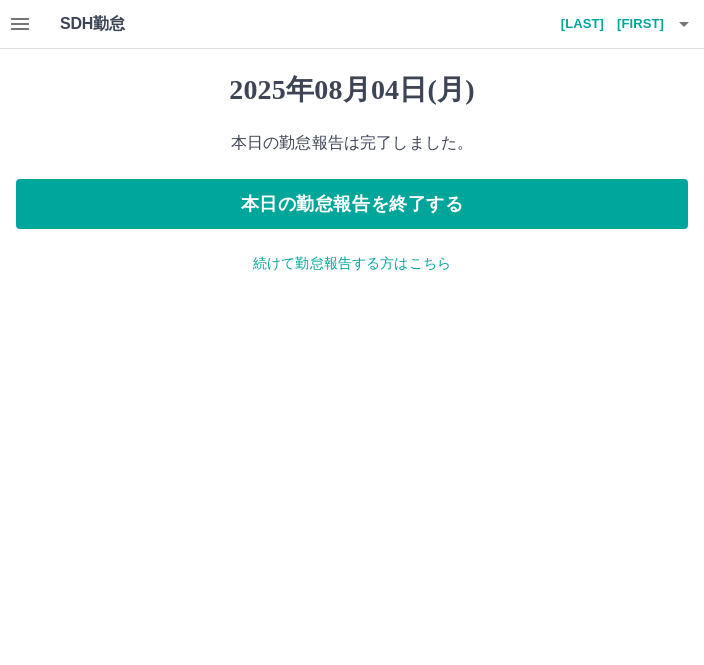 click on "本日の勤怠報告を終了する" at bounding box center [352, 204] 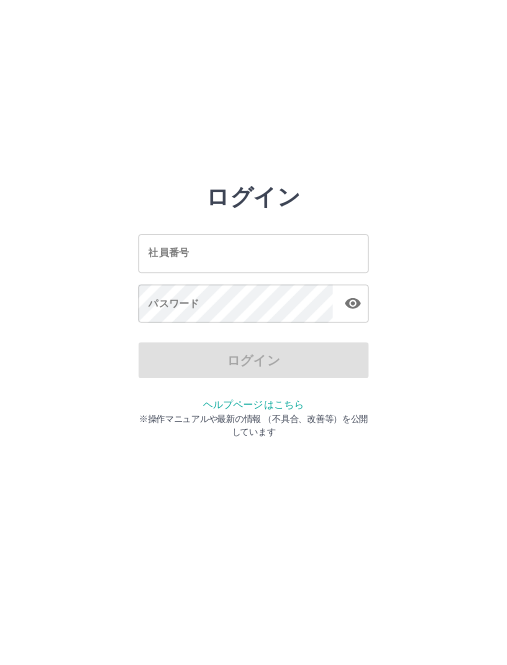 scroll, scrollTop: 0, scrollLeft: 0, axis: both 